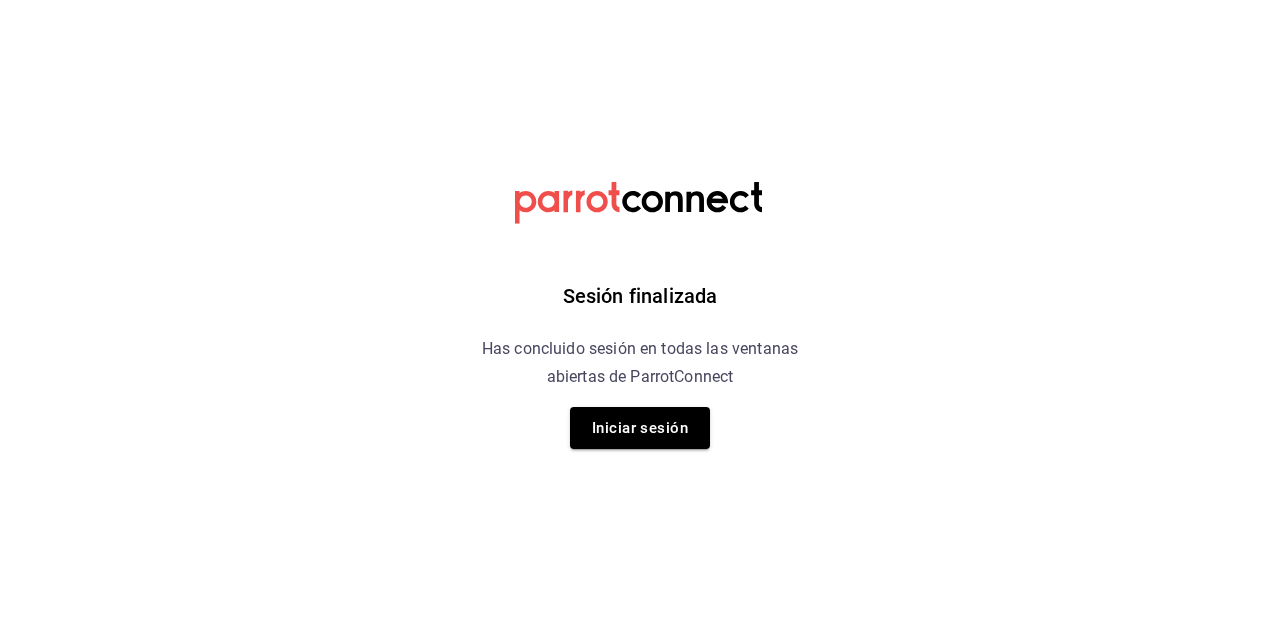 scroll, scrollTop: 0, scrollLeft: 0, axis: both 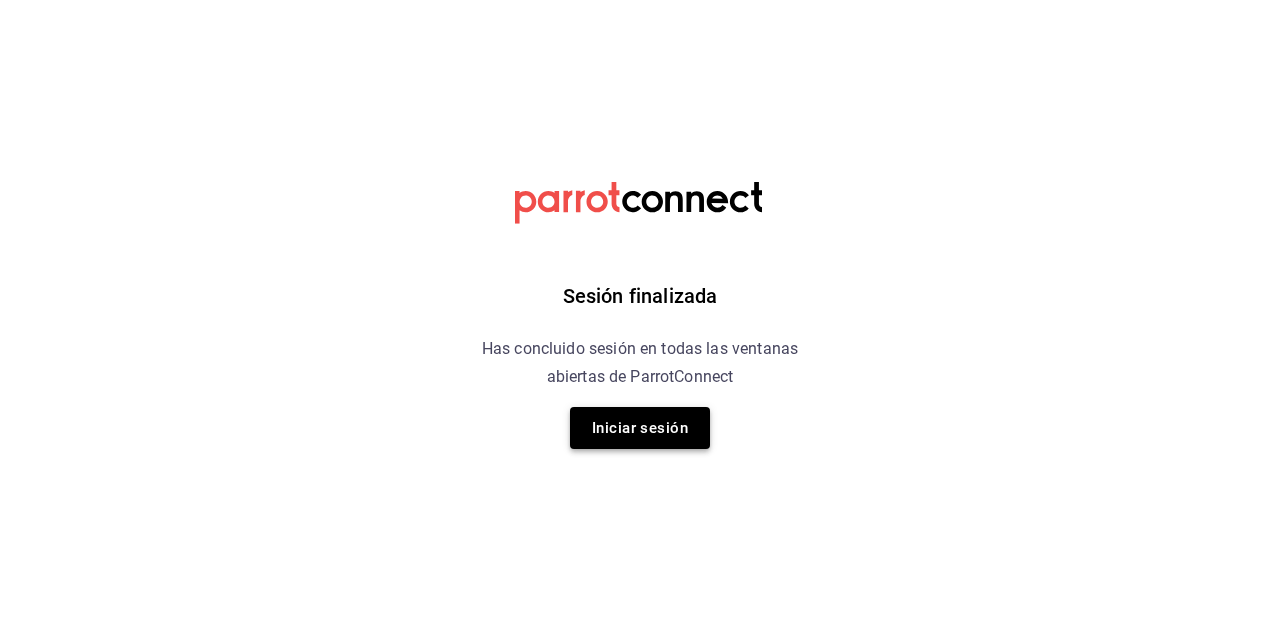 click on "Iniciar sesión" at bounding box center [640, 428] 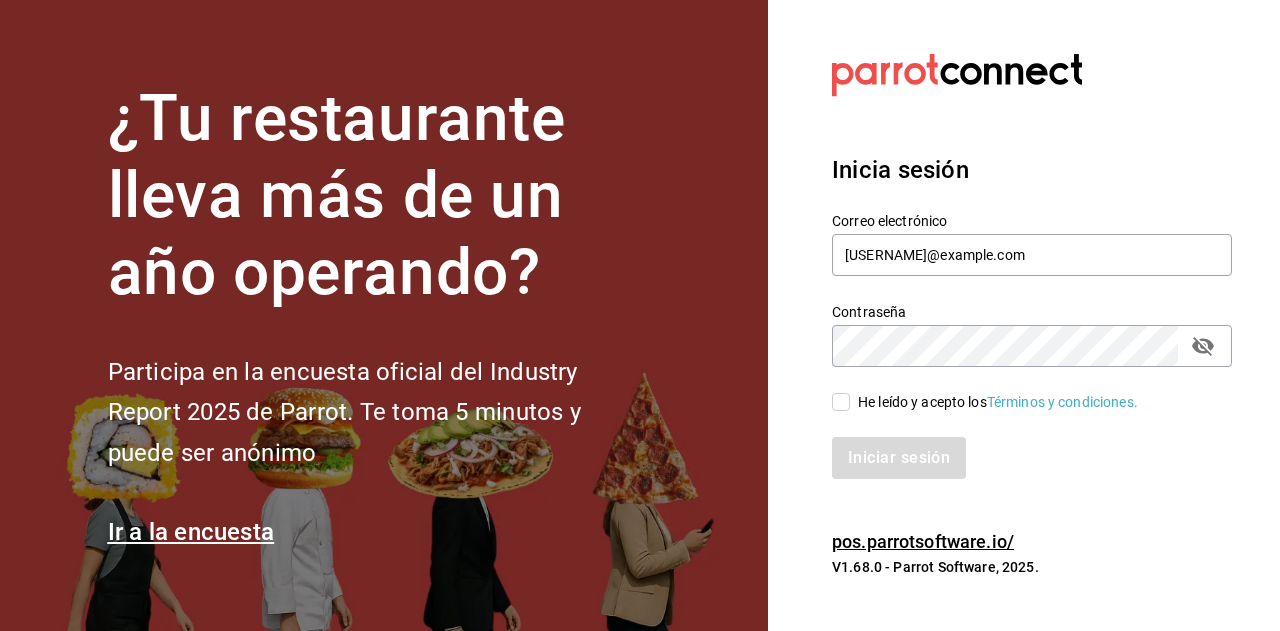 click on "He leído y acepto los  Términos y condiciones." at bounding box center [1020, 390] 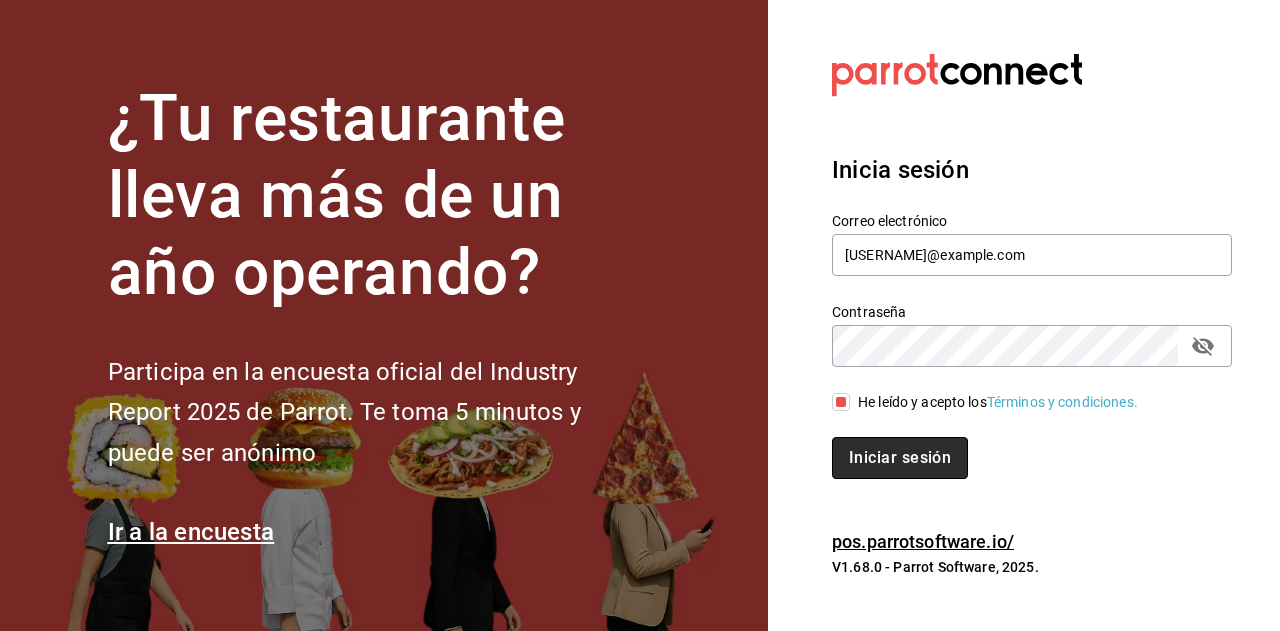 click on "Iniciar sesión" at bounding box center [900, 458] 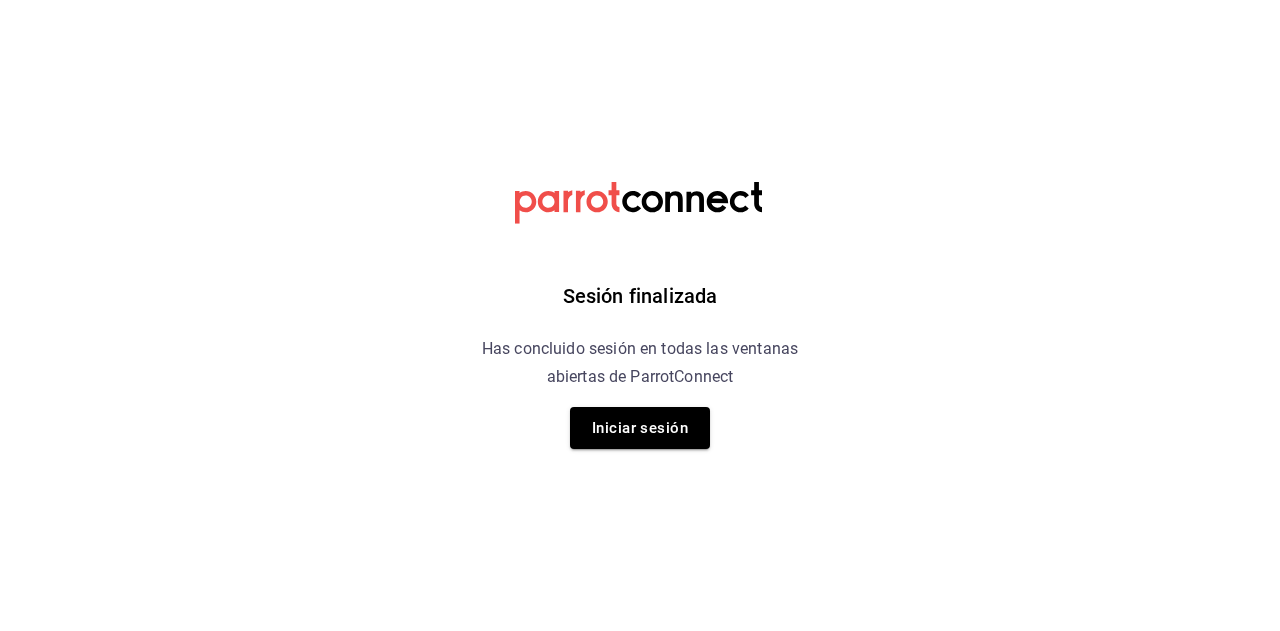 scroll, scrollTop: 0, scrollLeft: 0, axis: both 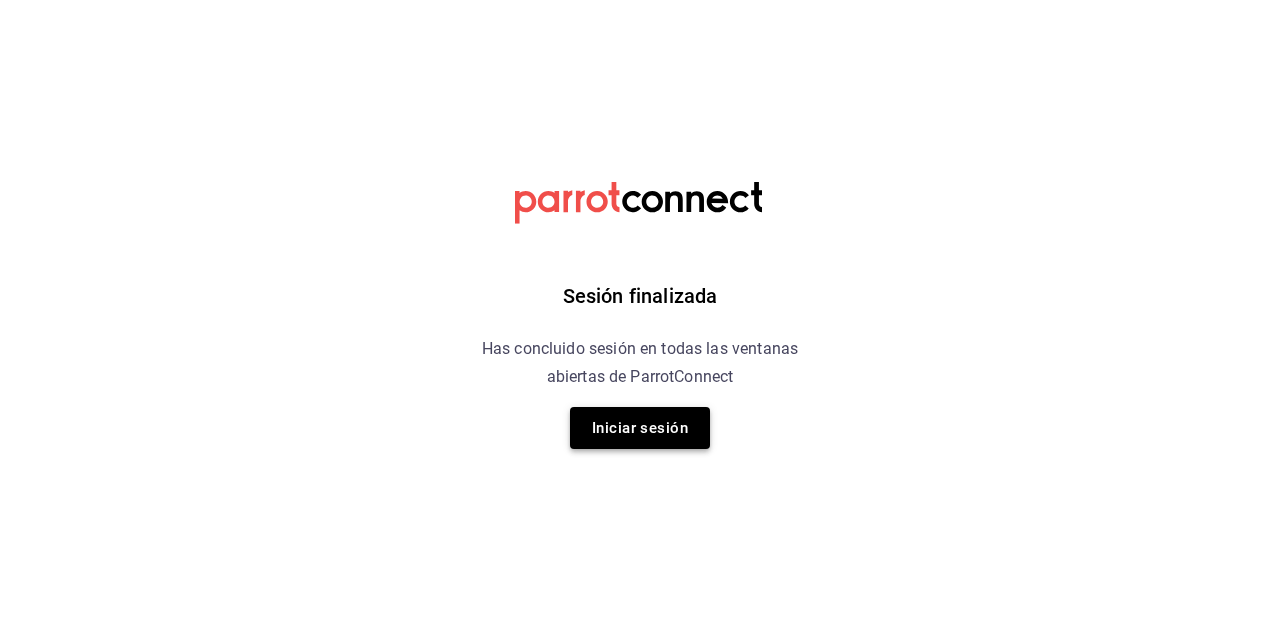 click on "Iniciar sesión" at bounding box center [640, 428] 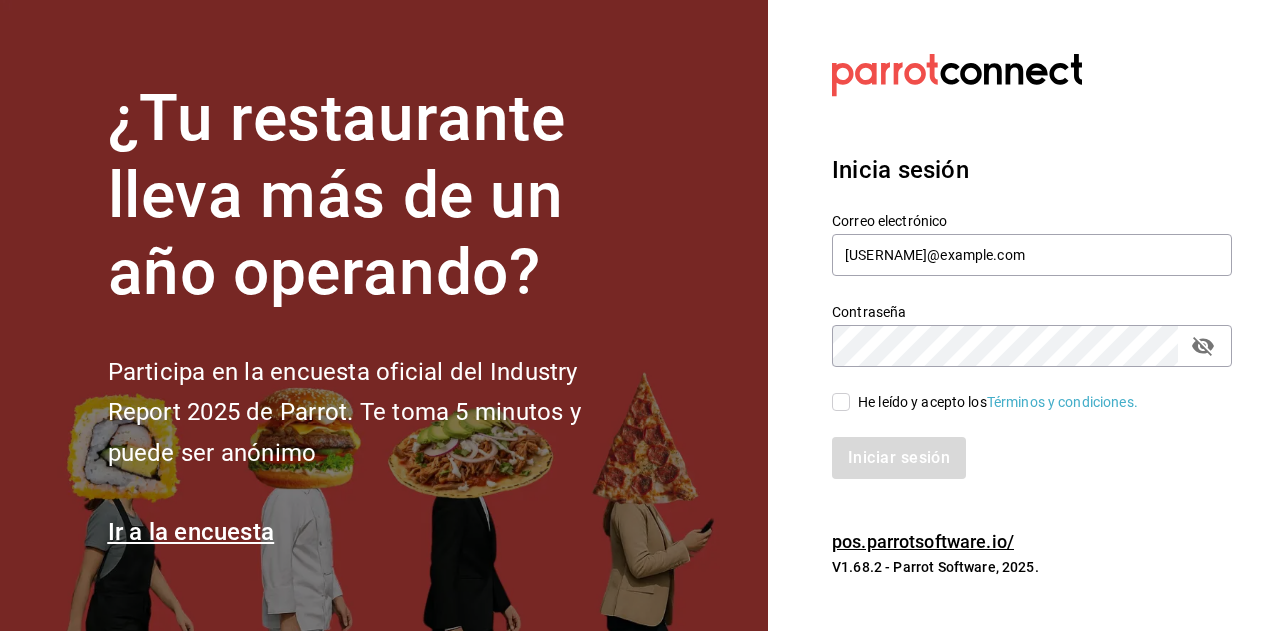 click on "He leído y acepto los  Términos y condiciones." at bounding box center (841, 402) 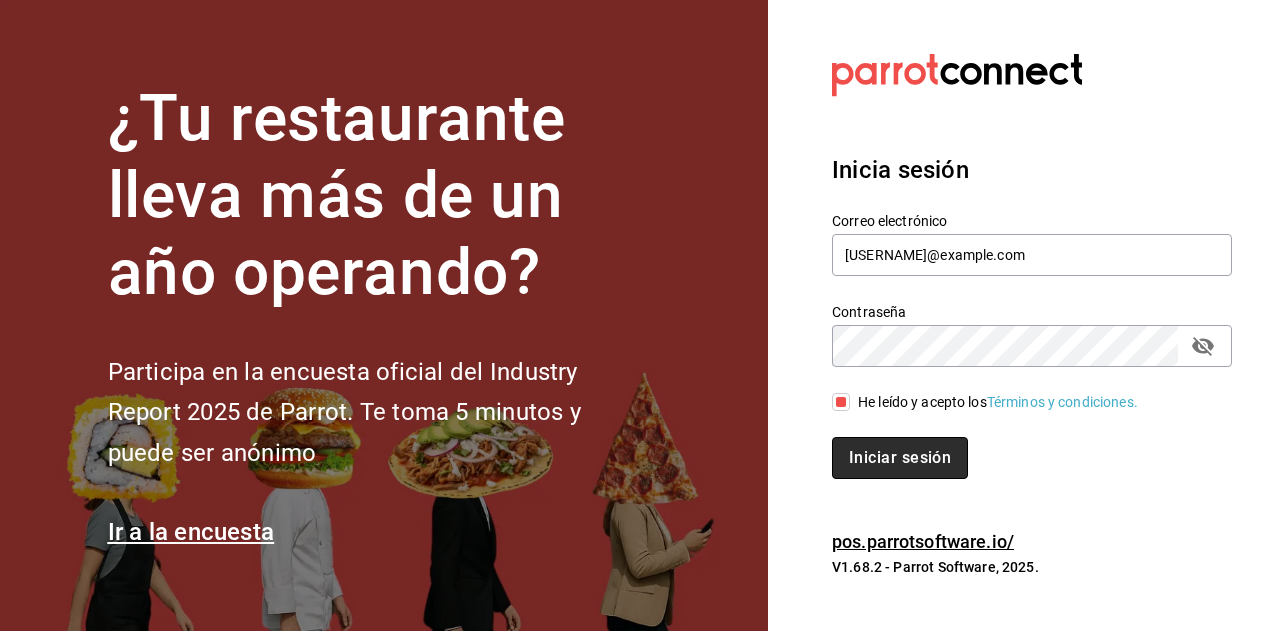 click on "Iniciar sesión" at bounding box center (900, 458) 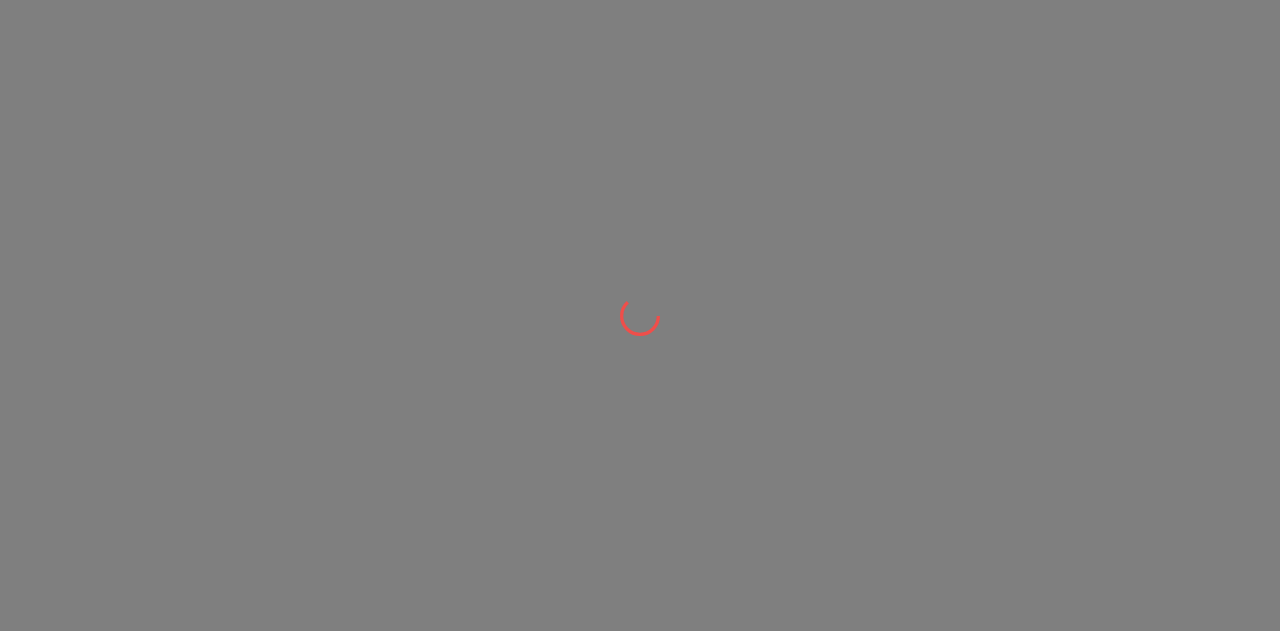 scroll, scrollTop: 0, scrollLeft: 0, axis: both 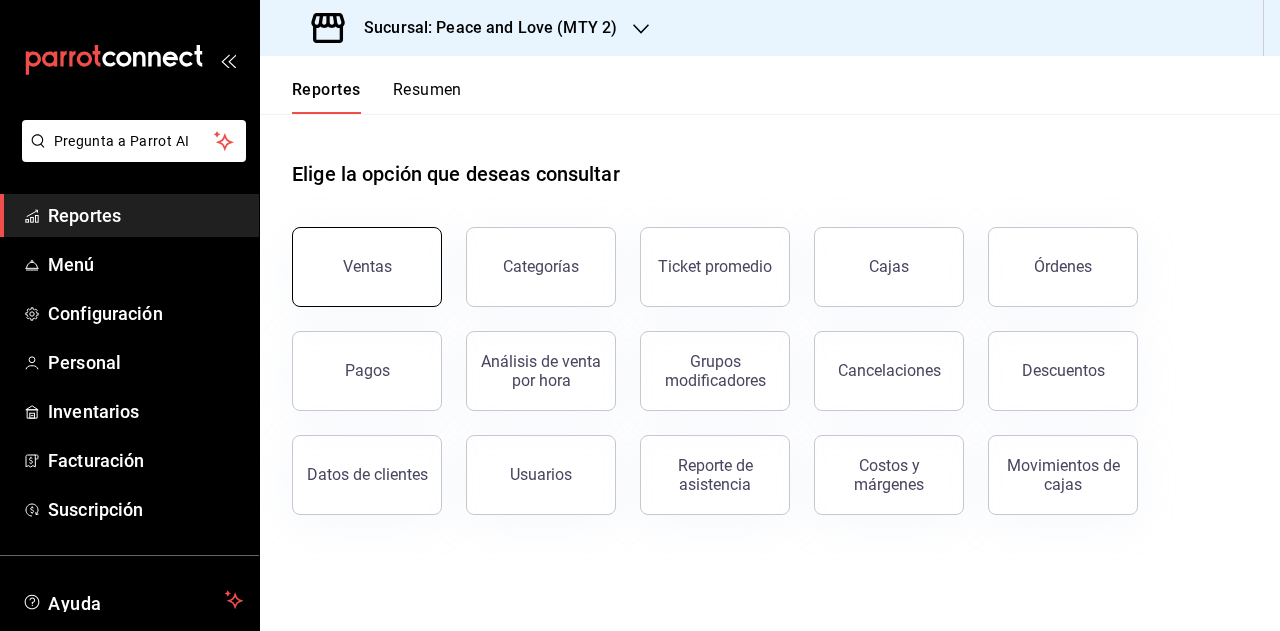 click on "Ventas" at bounding box center (367, 267) 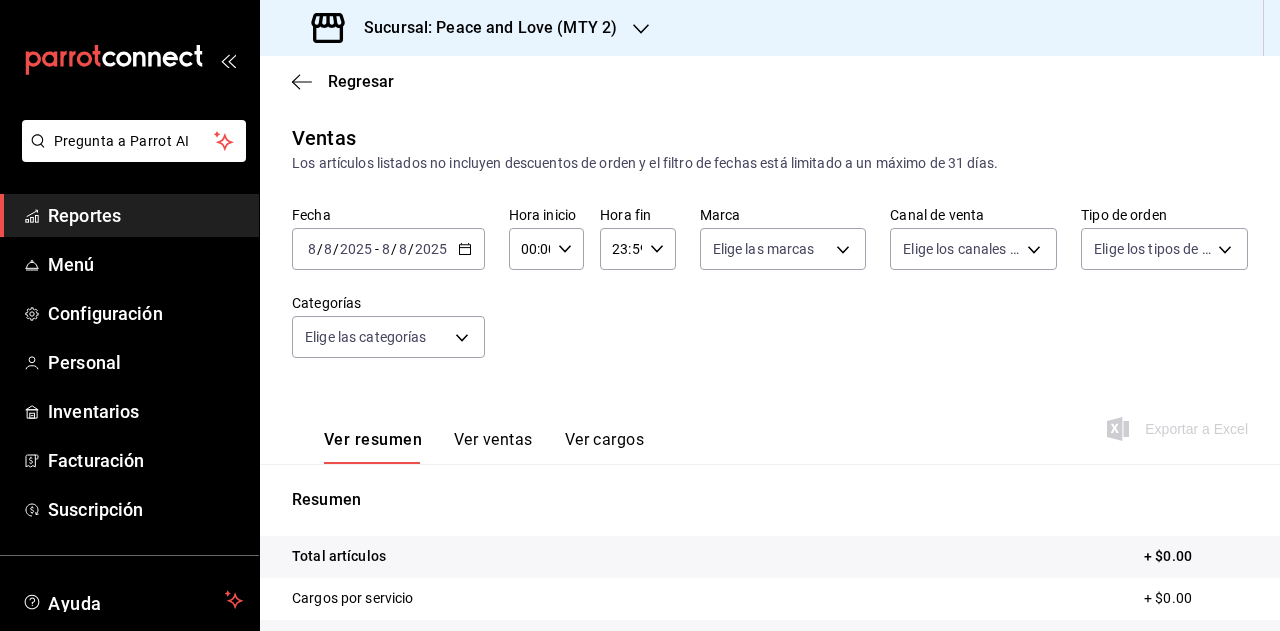 click on "2025" at bounding box center (431, 249) 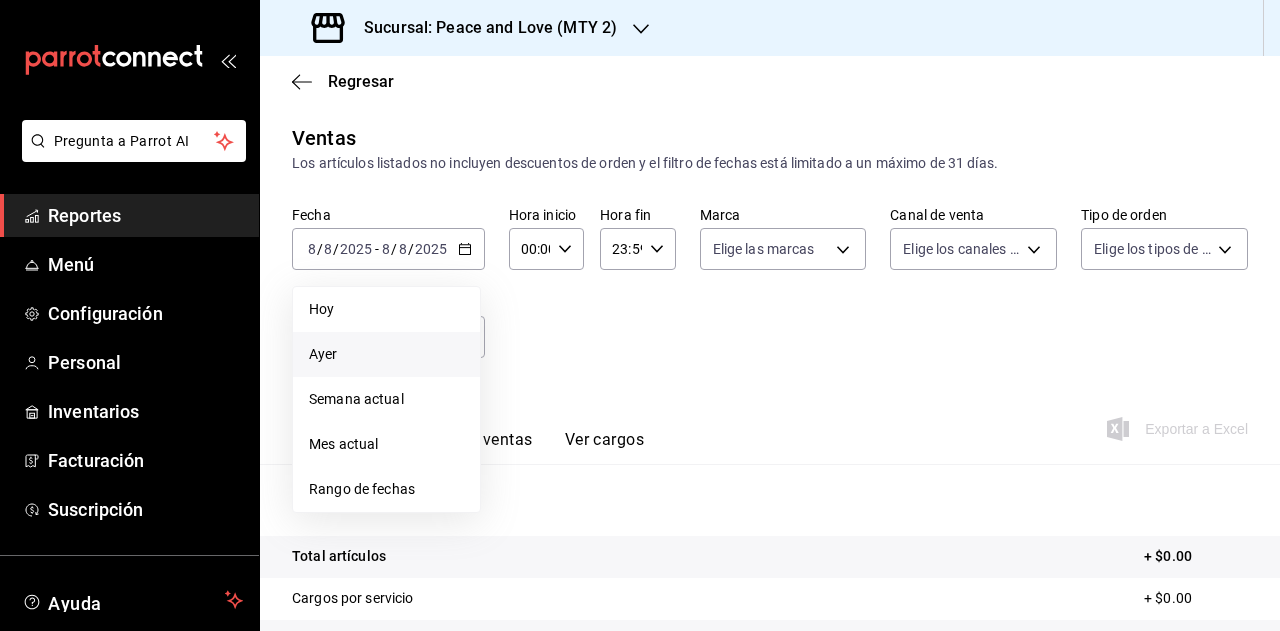 click on "Ayer" at bounding box center [386, 354] 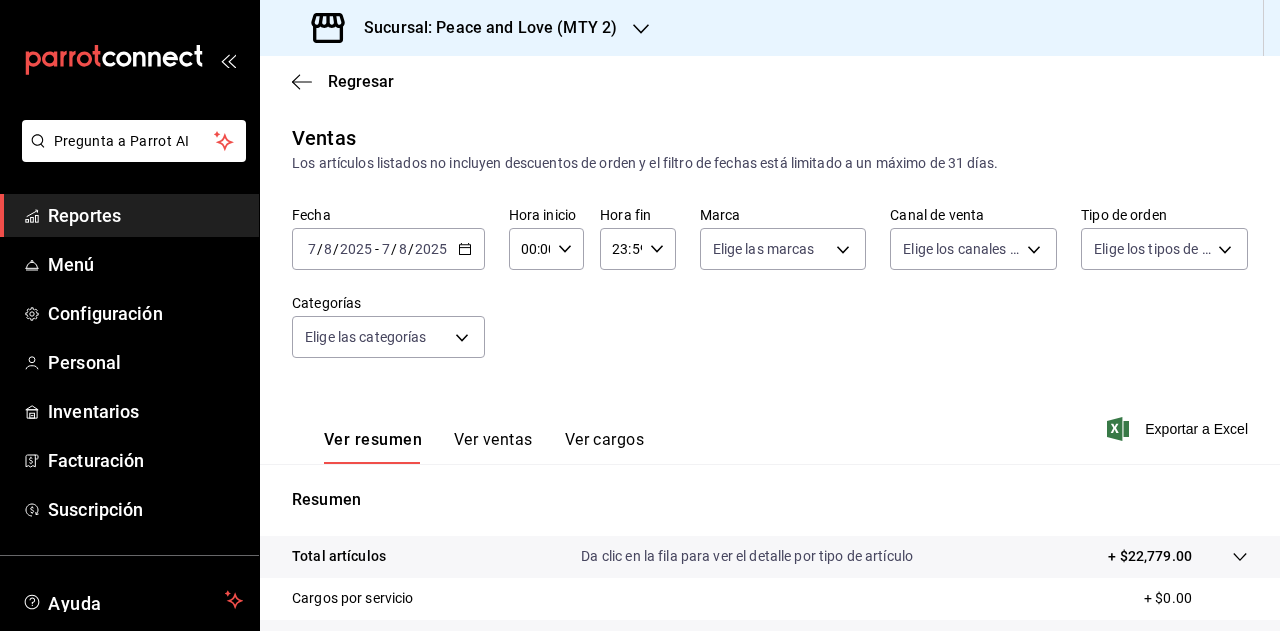 click on "2025-08-07 7 / 8 / 2025 - 2025-08-07 7 / 8 / 2025" at bounding box center [388, 249] 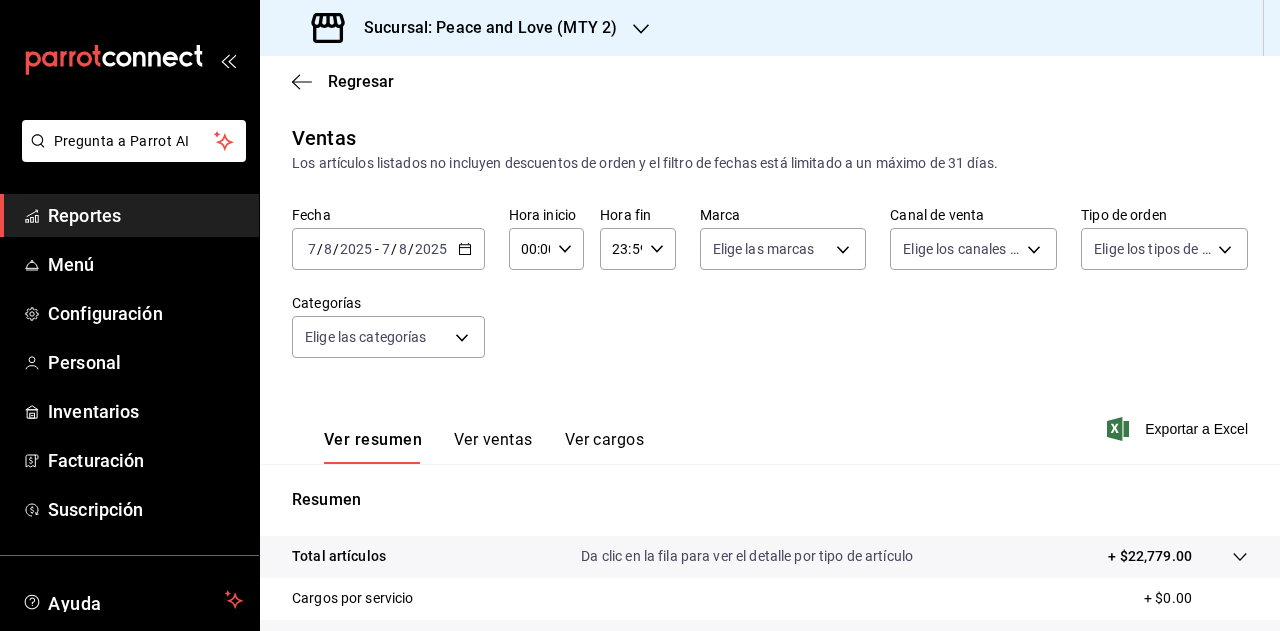 click on "Sucursal: Peace and Love (MTY 2)" at bounding box center (466, 28) 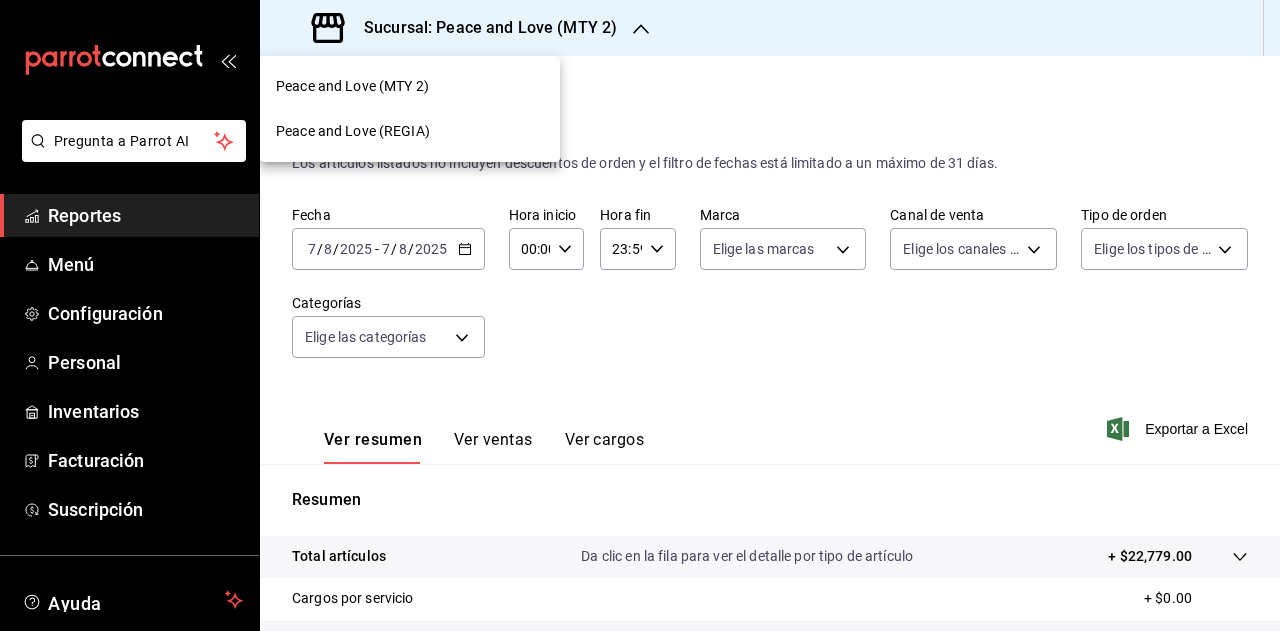 click on "Peace and Love (REGIA)" at bounding box center [410, 131] 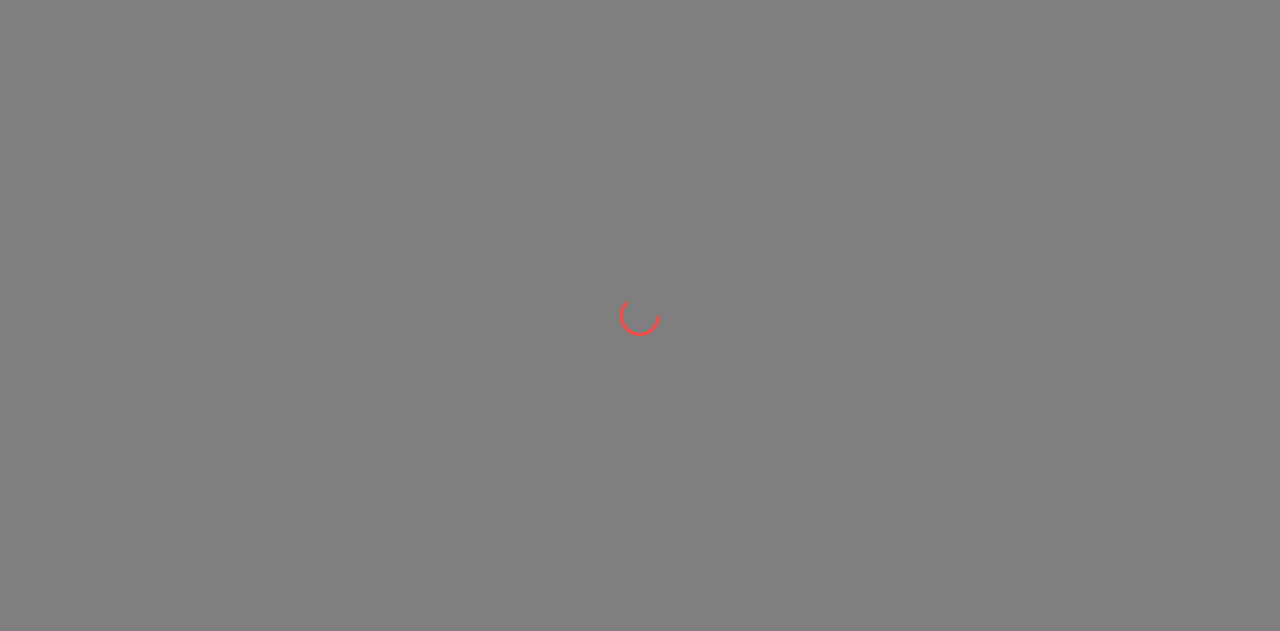 drag, startPoint x: 465, startPoint y: 127, endPoint x: 408, endPoint y: 131, distance: 57.14018 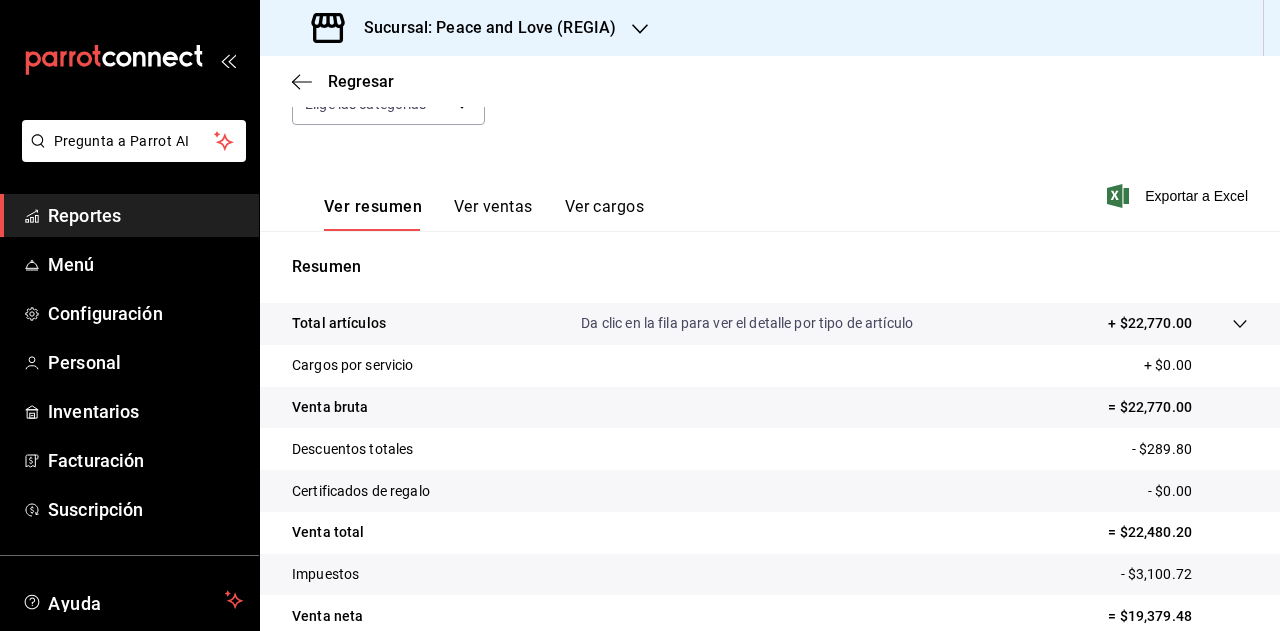 scroll, scrollTop: 127, scrollLeft: 0, axis: vertical 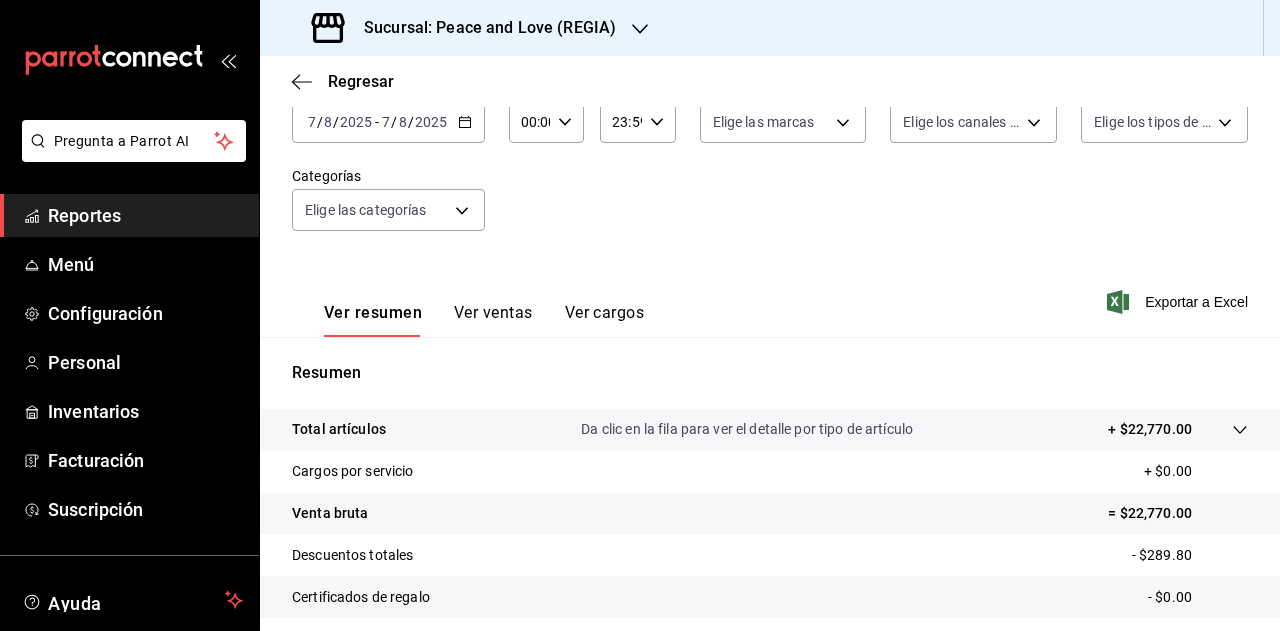 click on "Ver ventas" at bounding box center (493, 320) 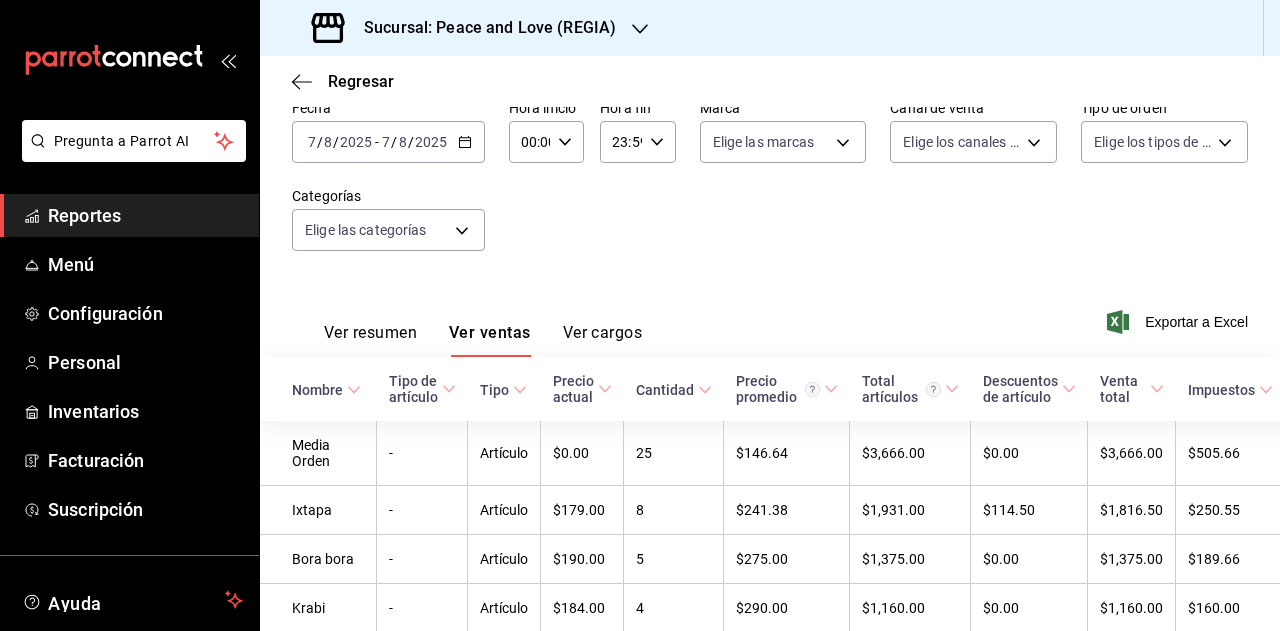 scroll, scrollTop: 127, scrollLeft: 0, axis: vertical 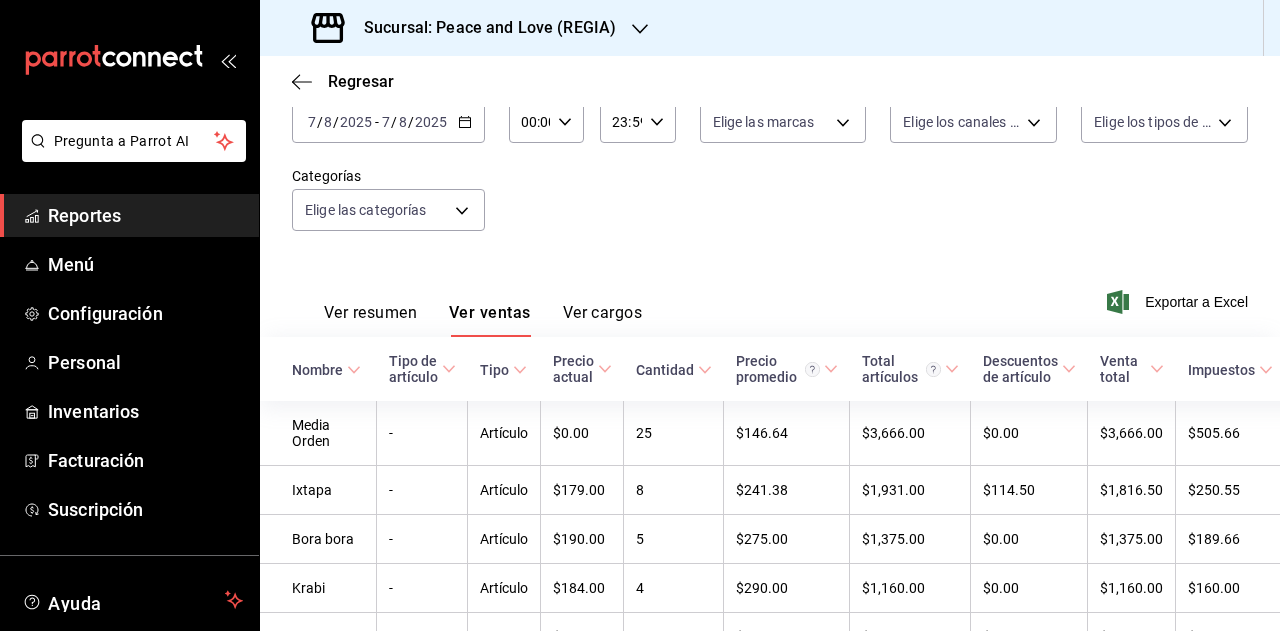 click on "Ver resumen" at bounding box center [370, 320] 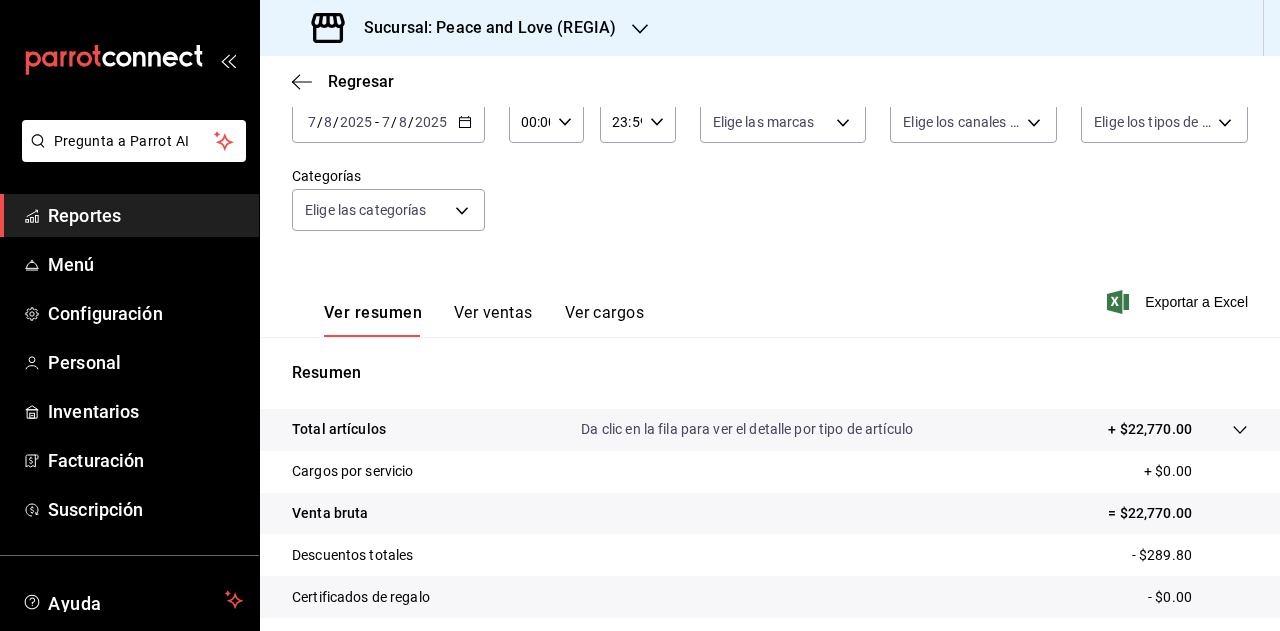 click 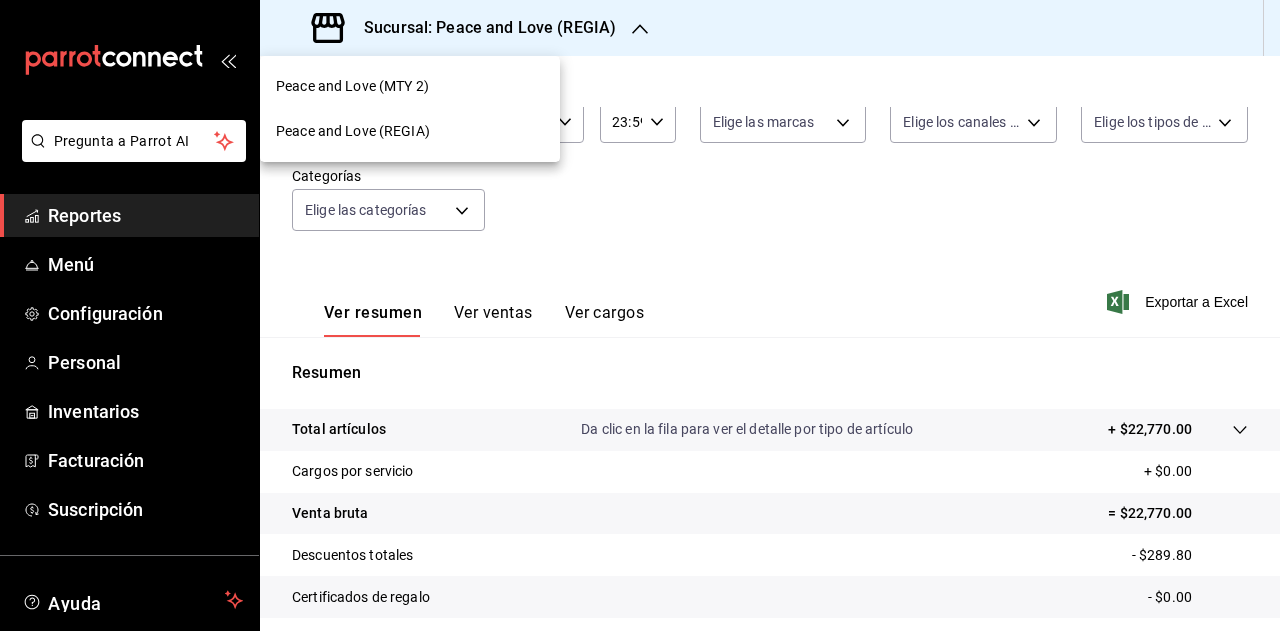 click on "Peace and Love (MTY 2)" at bounding box center [352, 86] 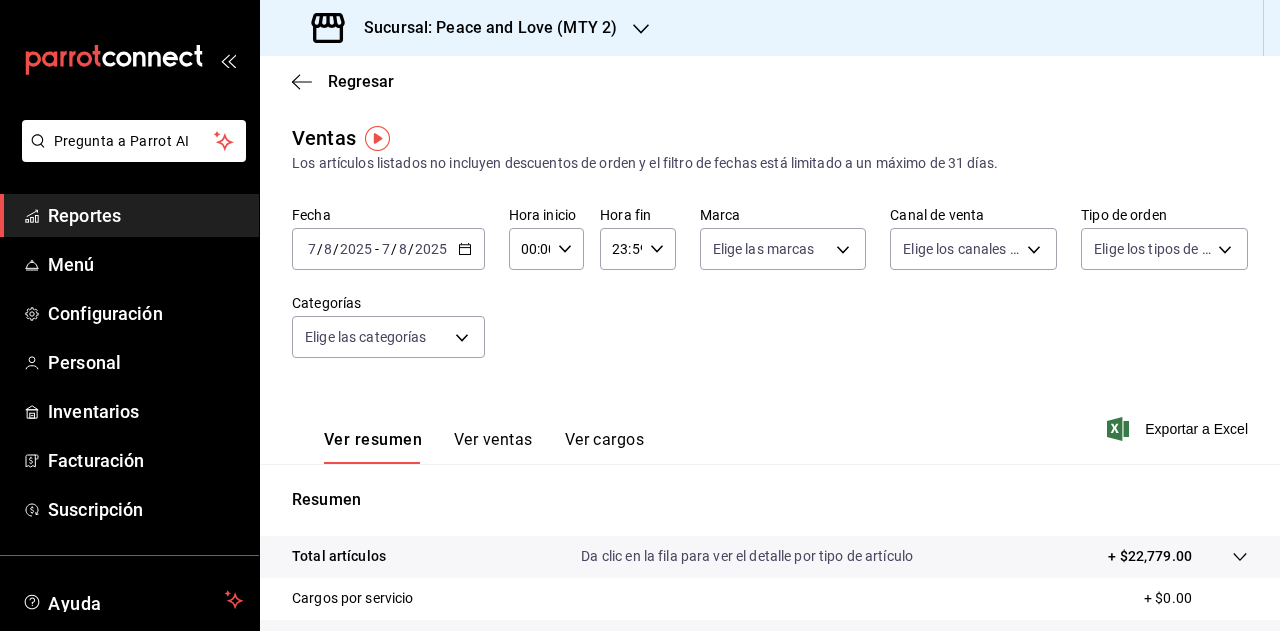 click on "Sucursal: Peace and Love (MTY 2)" at bounding box center (482, 28) 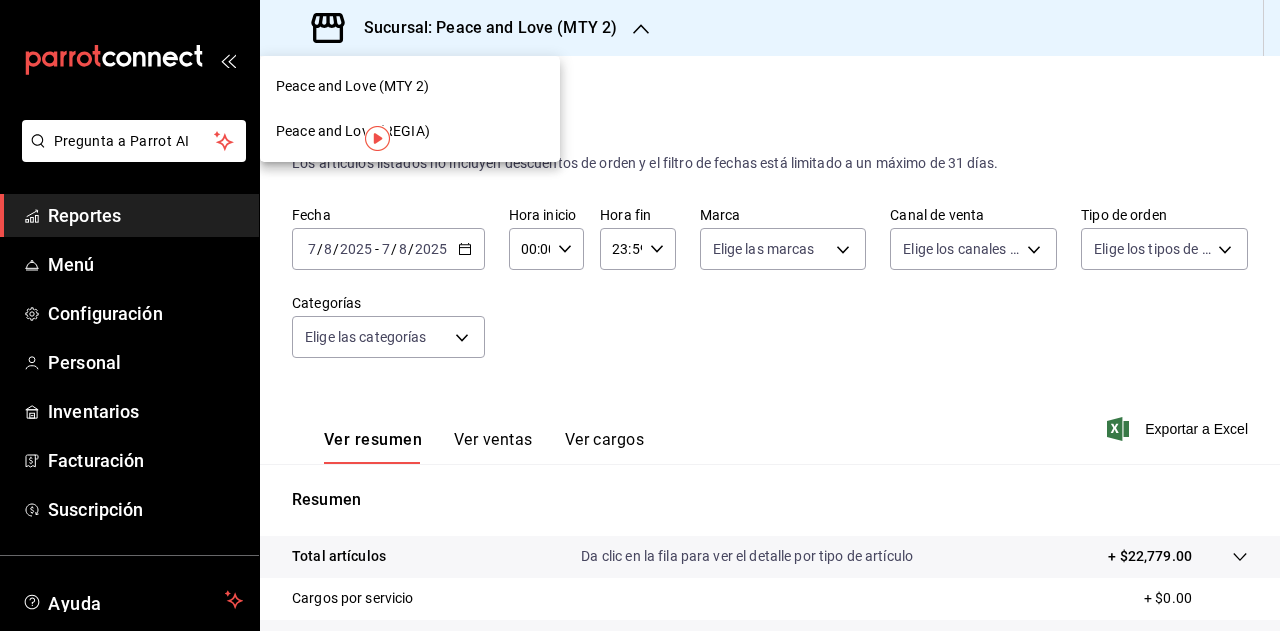 click on "Peace and Love (REGIA)" at bounding box center (410, 131) 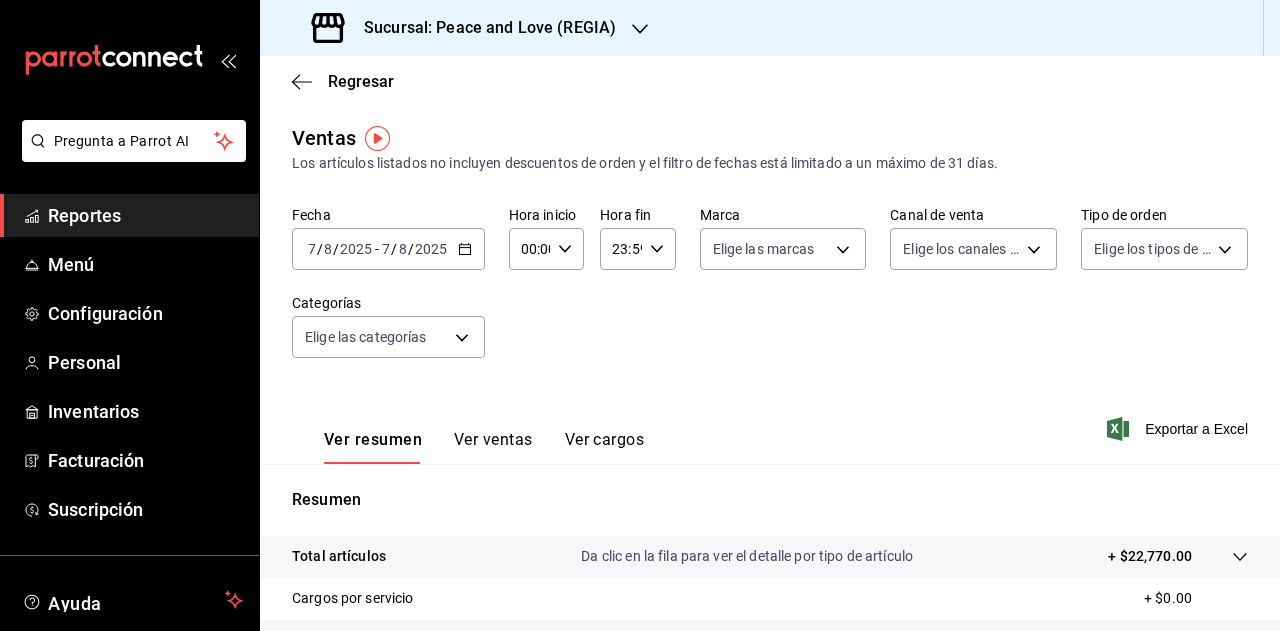 click on "2025" at bounding box center (356, 249) 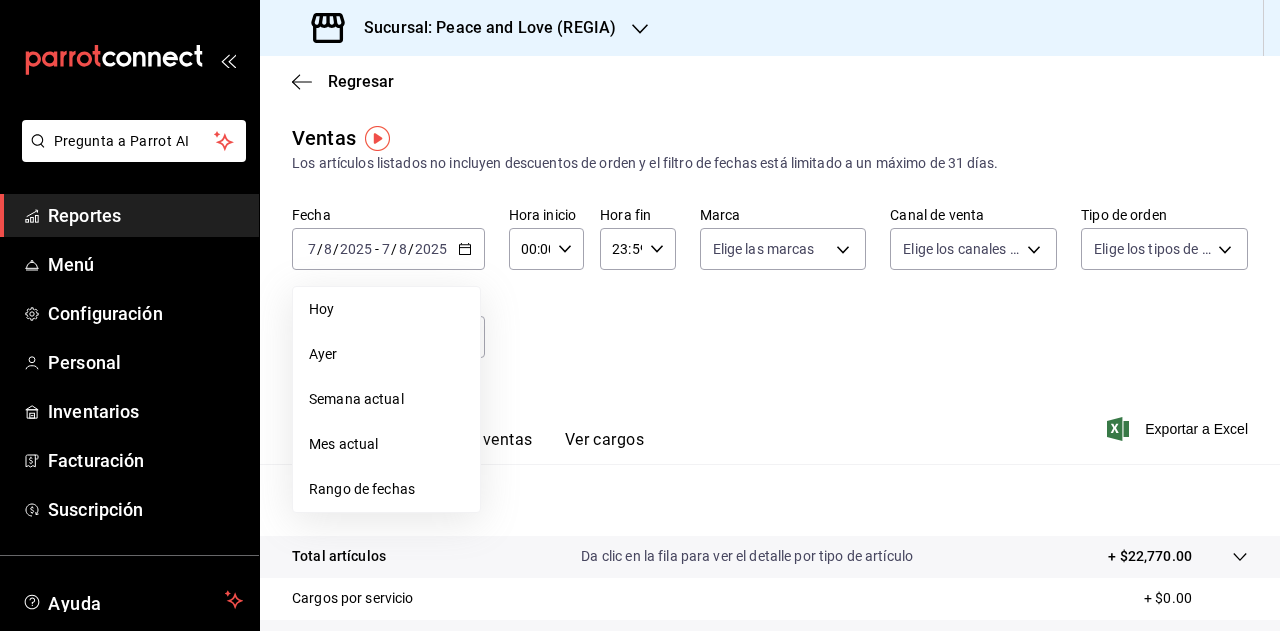 click on "Hoy" at bounding box center [386, 309] 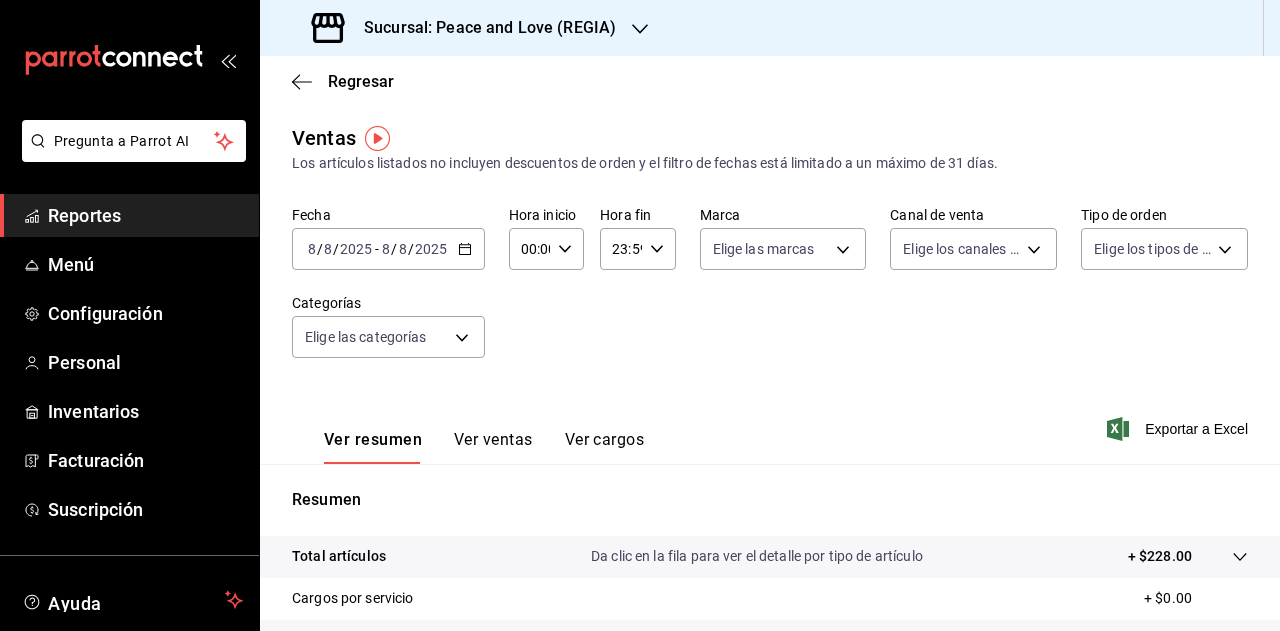 click on "Sucursal: Peace and Love (REGIA)" at bounding box center (482, 28) 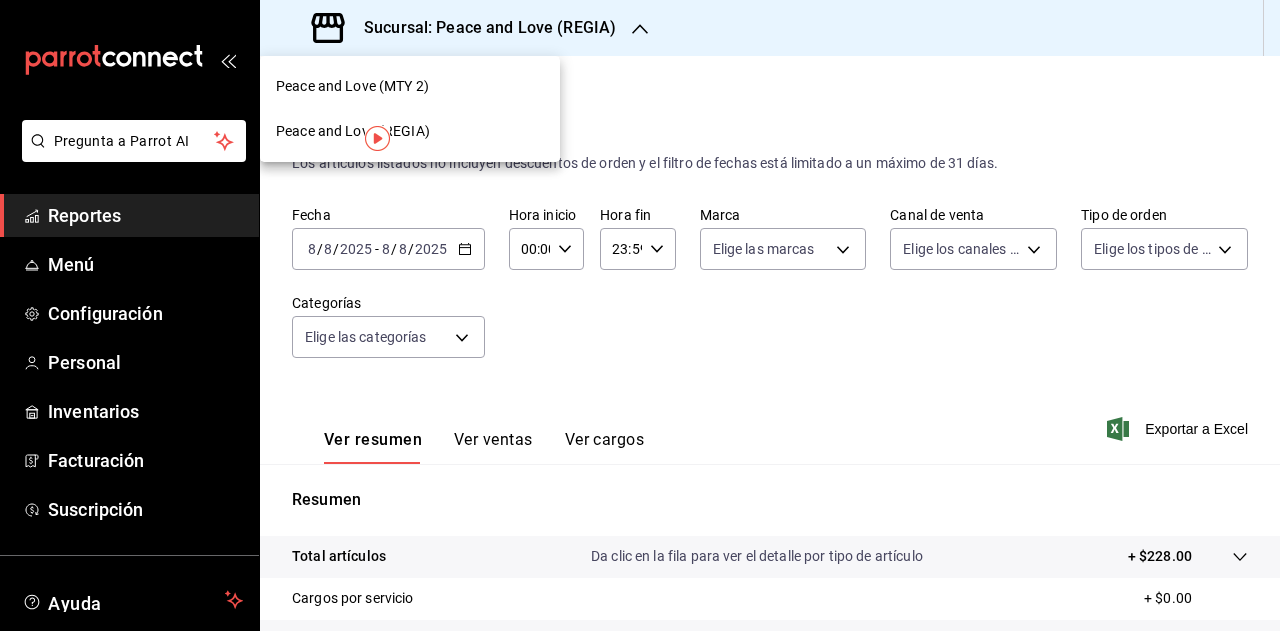 click on "Peace and Love (MTY 2)" at bounding box center (410, 86) 